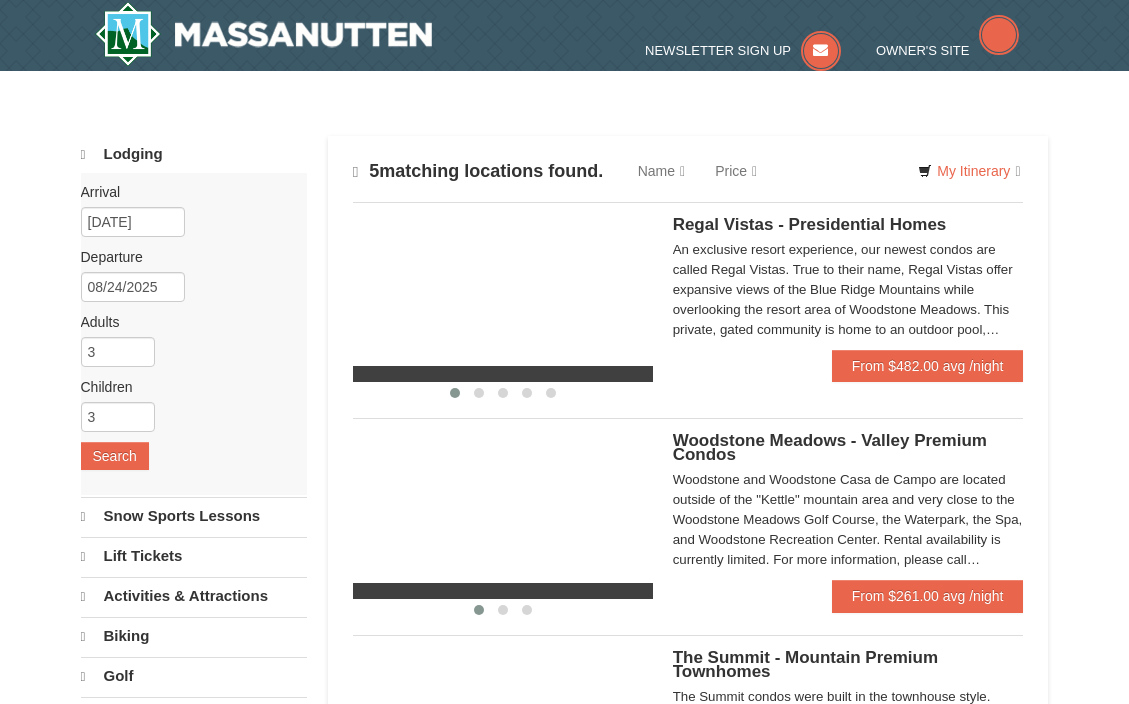 scroll, scrollTop: 0, scrollLeft: 0, axis: both 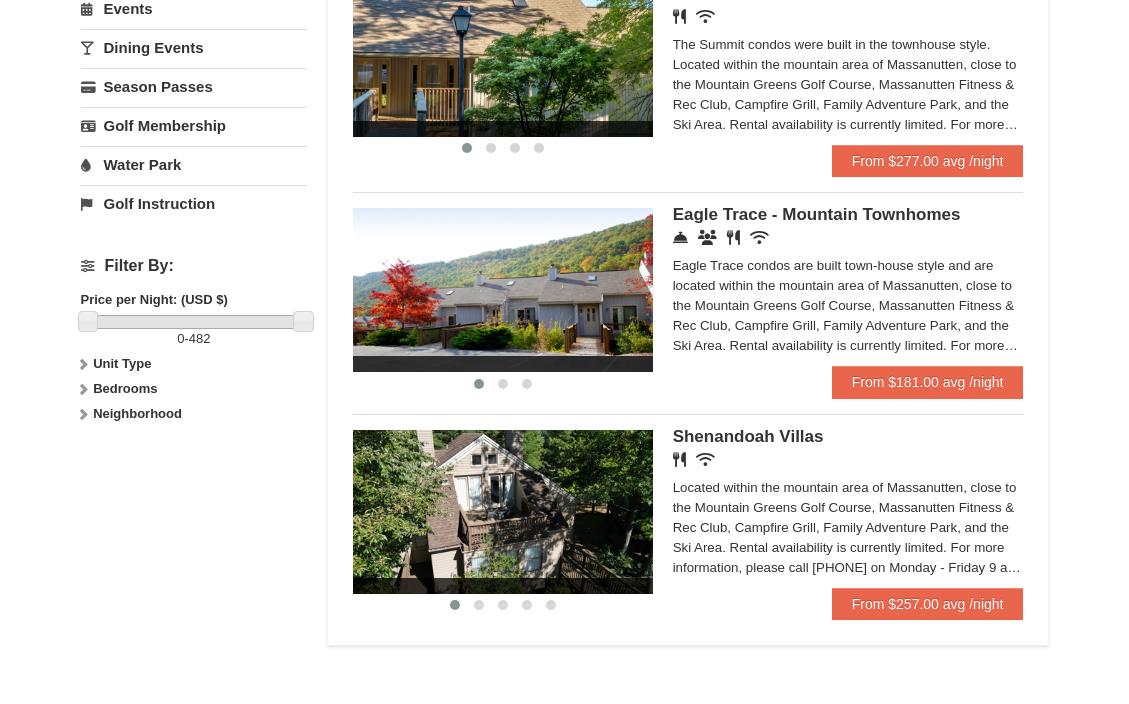 click at bounding box center [503, 290] 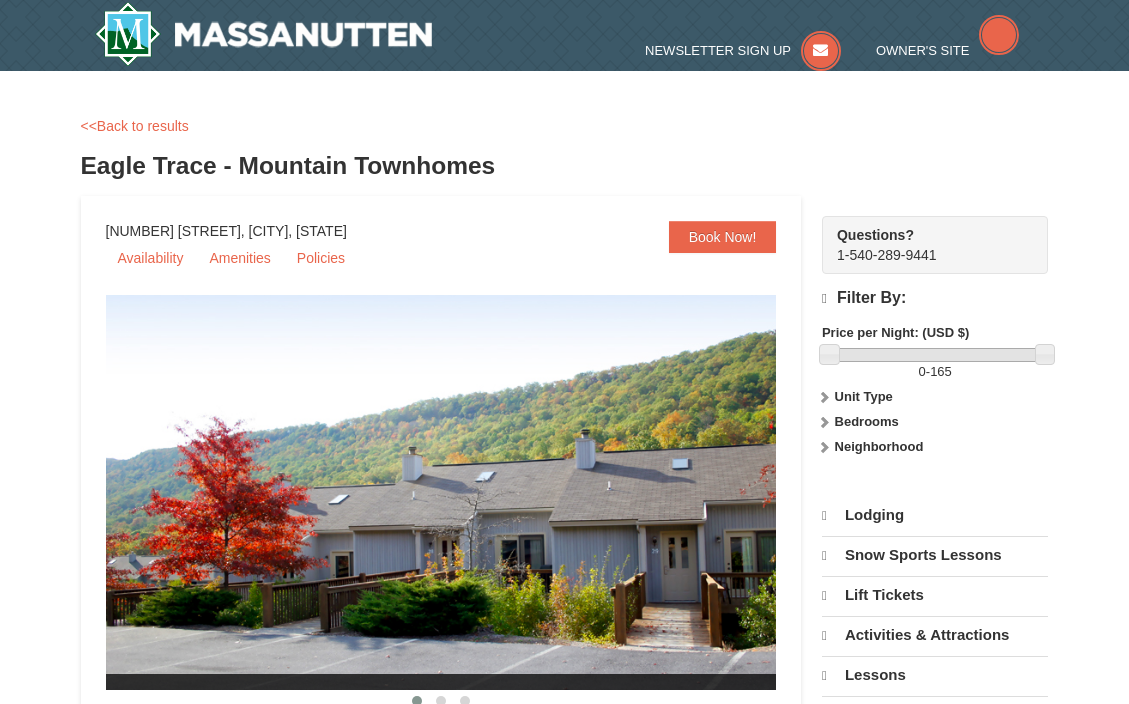 scroll, scrollTop: 0, scrollLeft: 0, axis: both 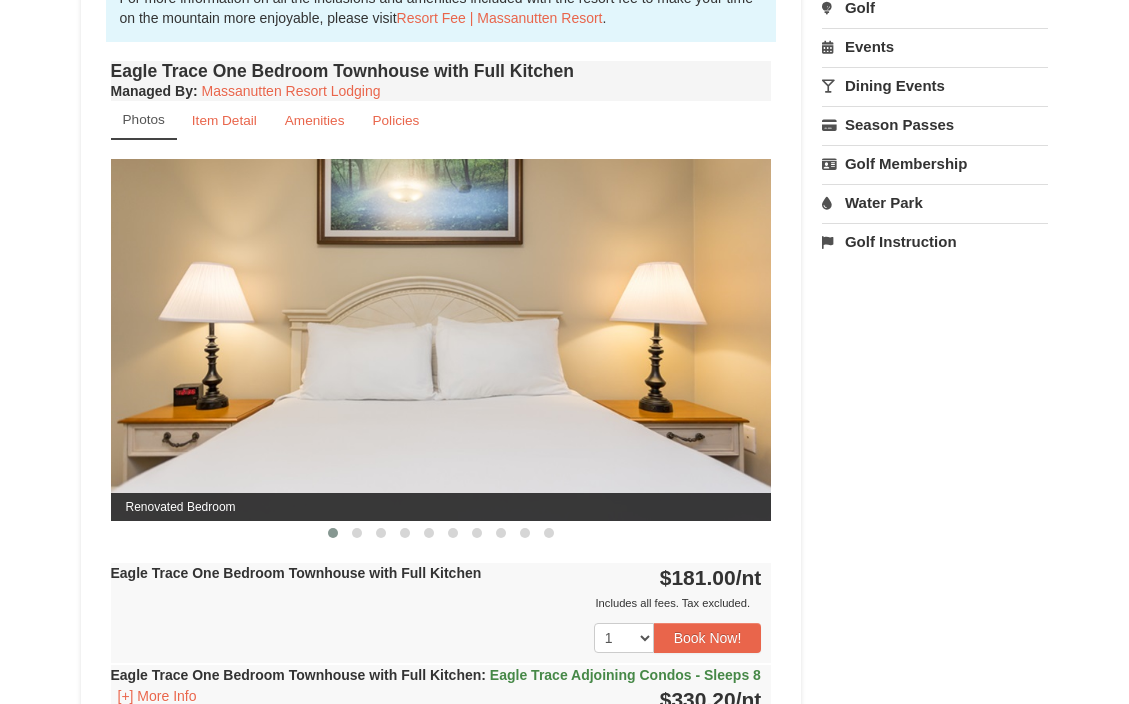 click at bounding box center [441, 340] 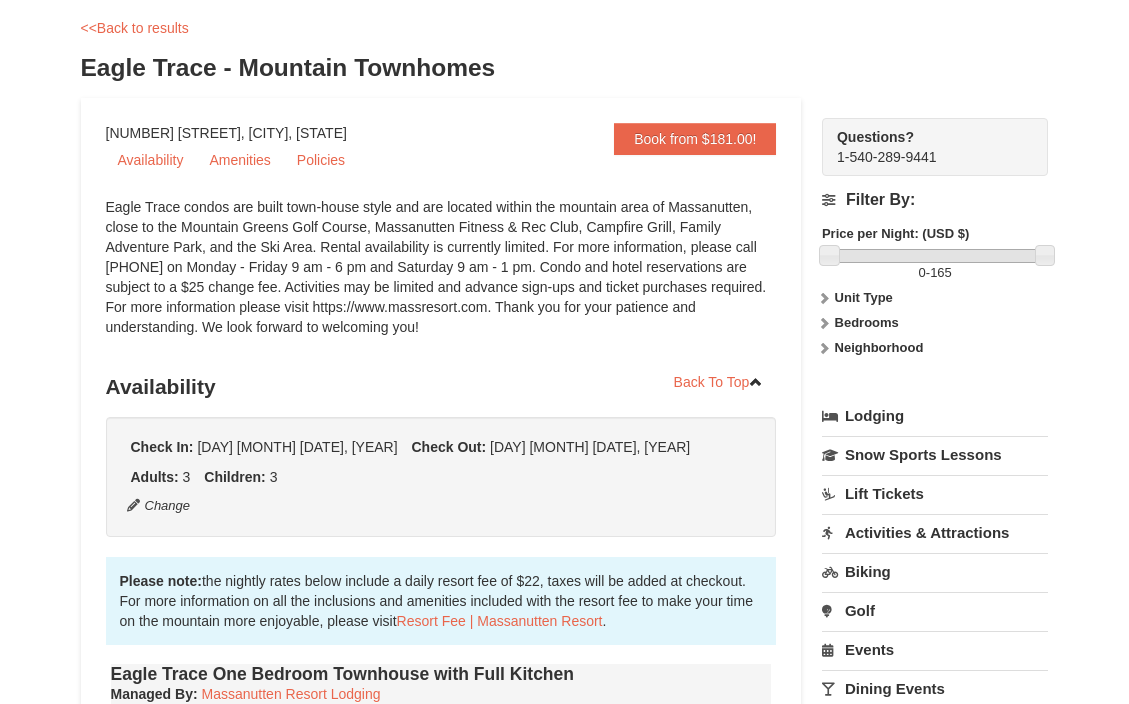 scroll, scrollTop: 0, scrollLeft: 0, axis: both 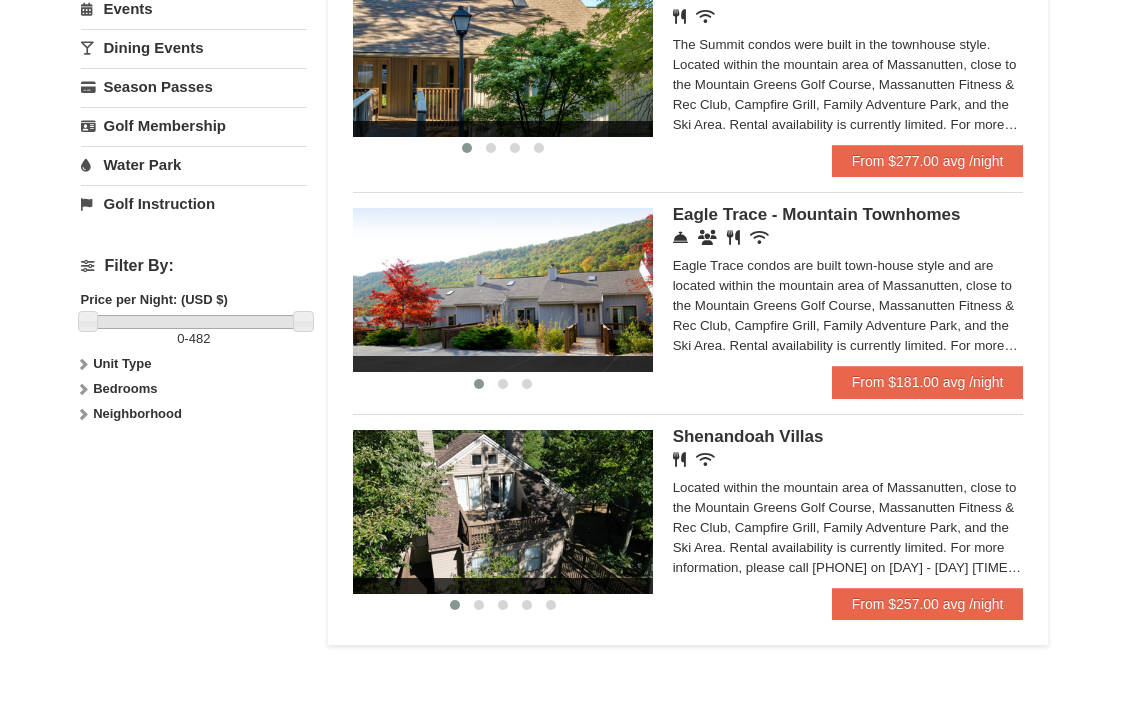 click at bounding box center (503, 55) 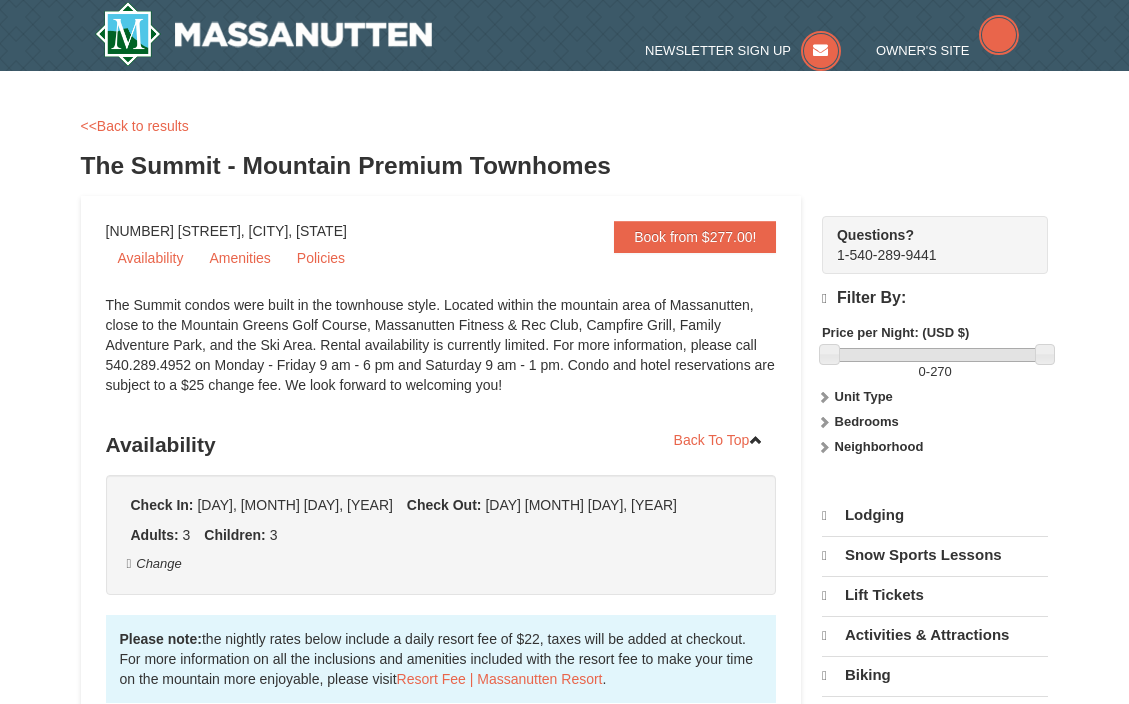 scroll, scrollTop: 0, scrollLeft: 0, axis: both 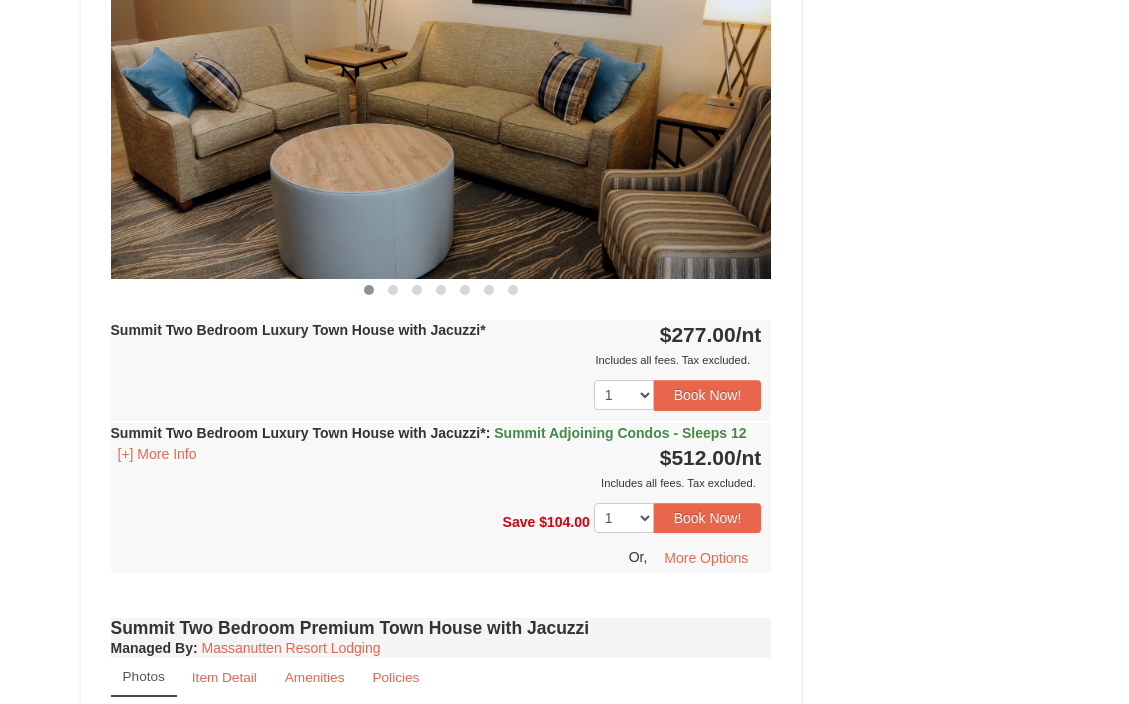 click at bounding box center [441, 98] 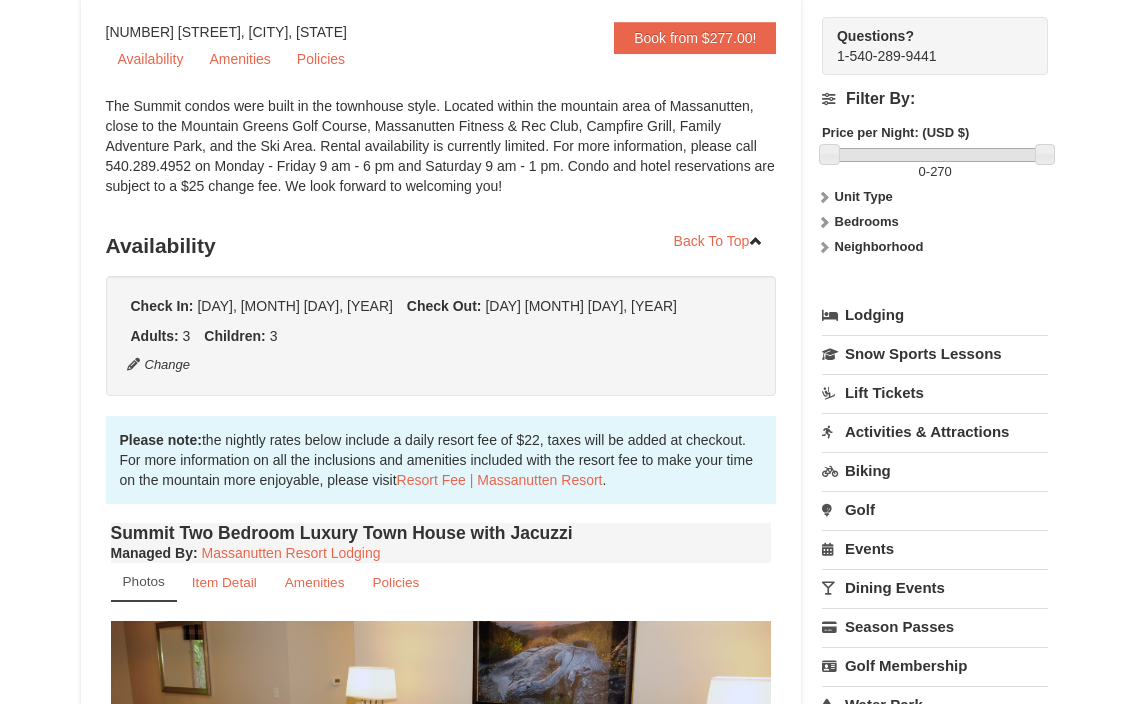 scroll, scrollTop: 200, scrollLeft: 0, axis: vertical 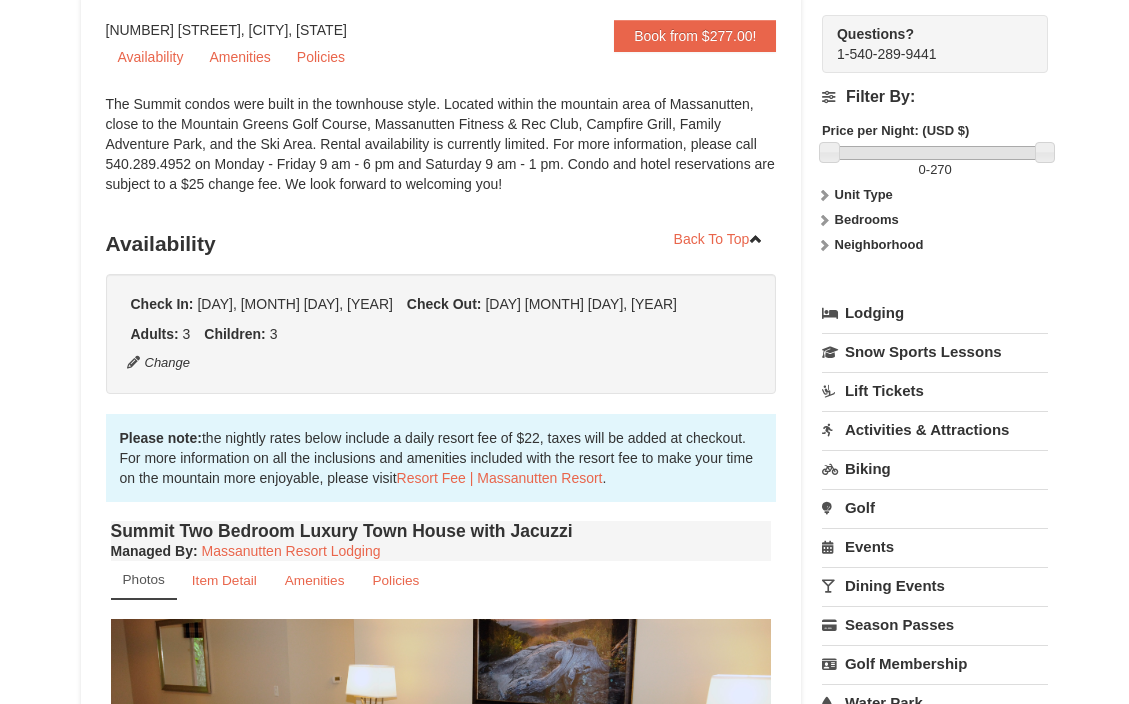 click on "Photos" at bounding box center (144, 579) 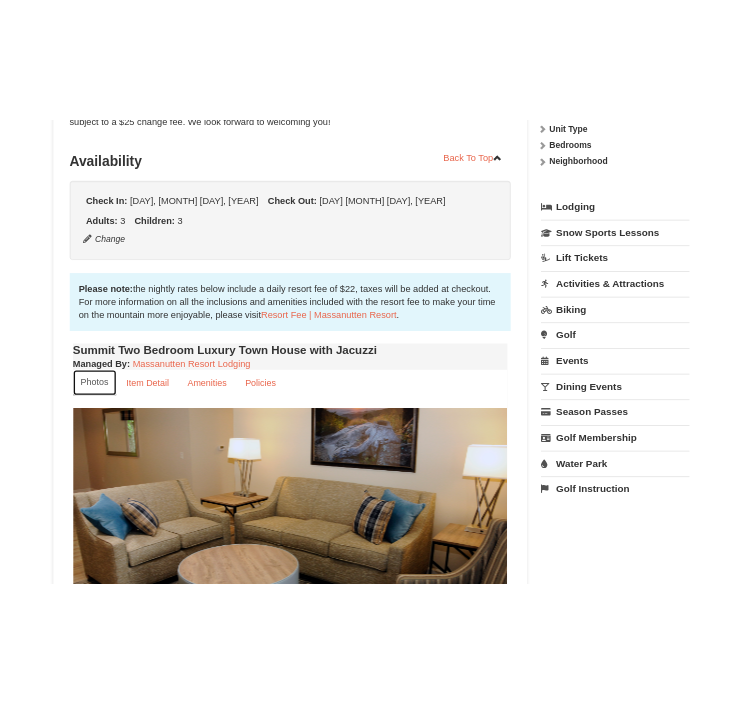 scroll, scrollTop: 400, scrollLeft: 0, axis: vertical 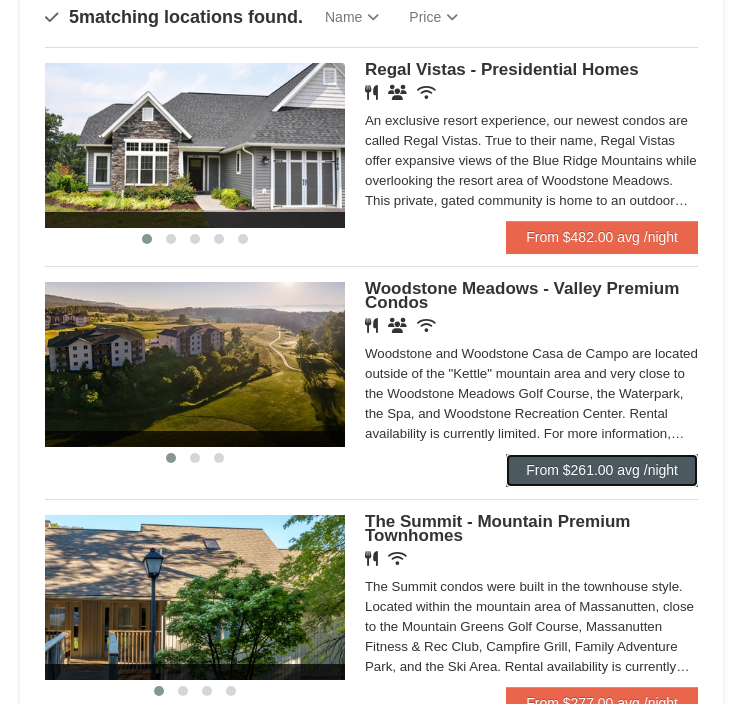 click on "From $261.00 avg /night" at bounding box center (602, 470) 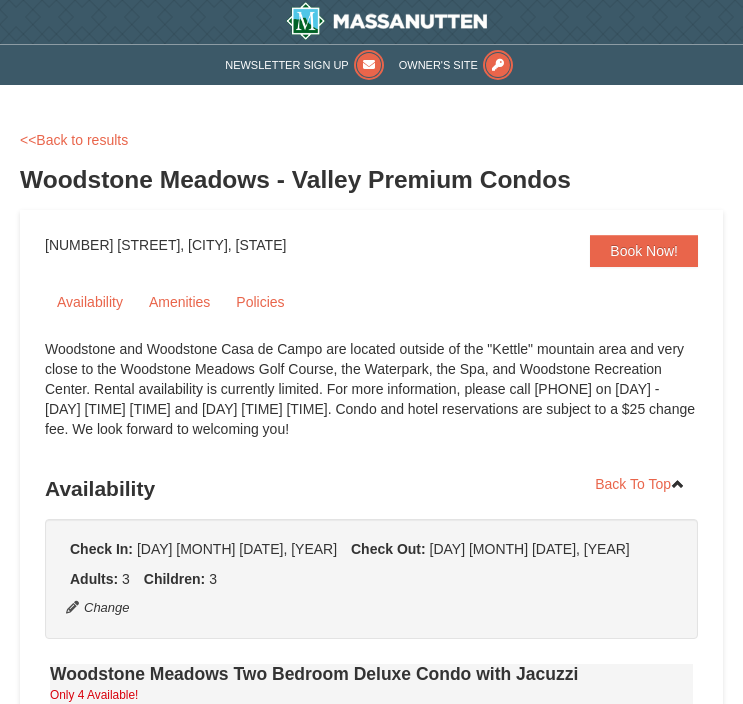 scroll, scrollTop: 0, scrollLeft: 0, axis: both 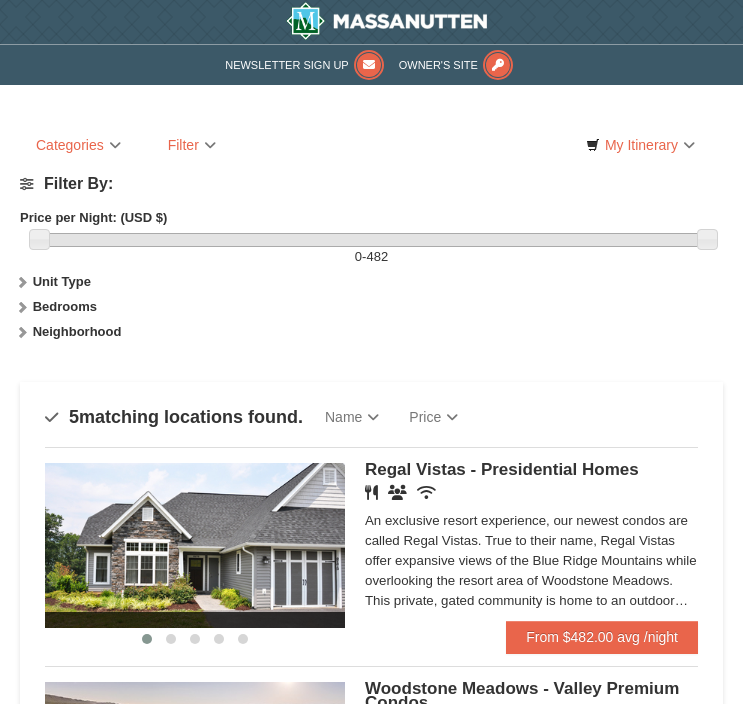 click on "Regal Vistas - Presidential Homes" at bounding box center [502, 469] 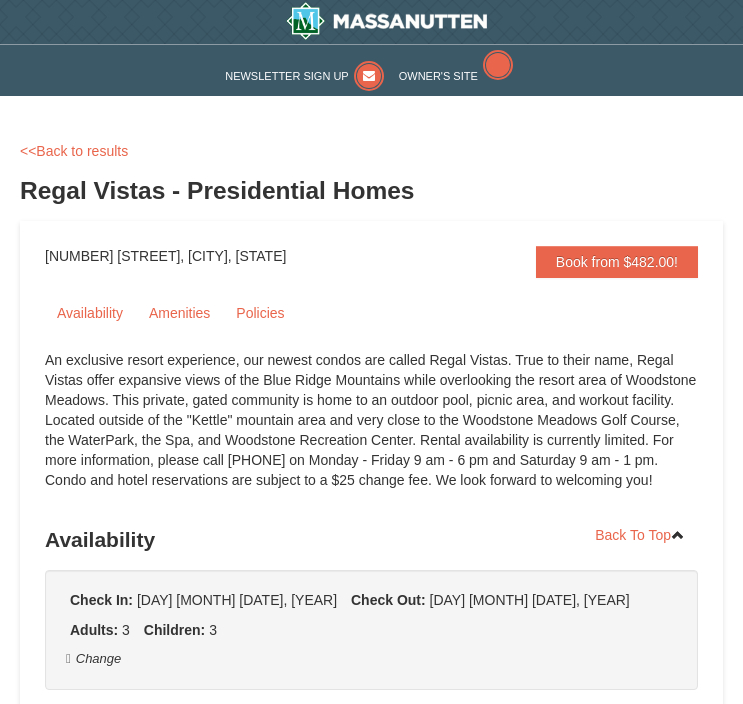scroll, scrollTop: 0, scrollLeft: 0, axis: both 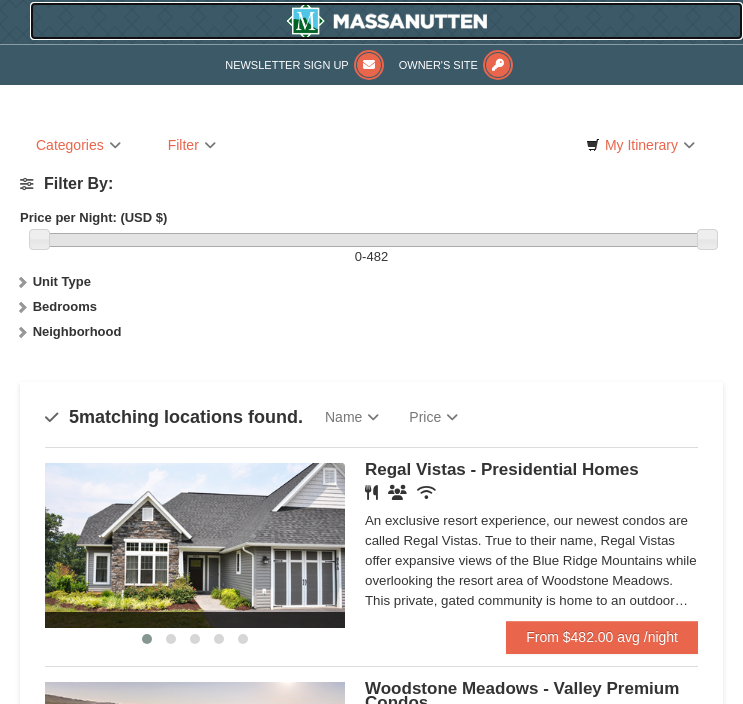 click at bounding box center (386, 21) 